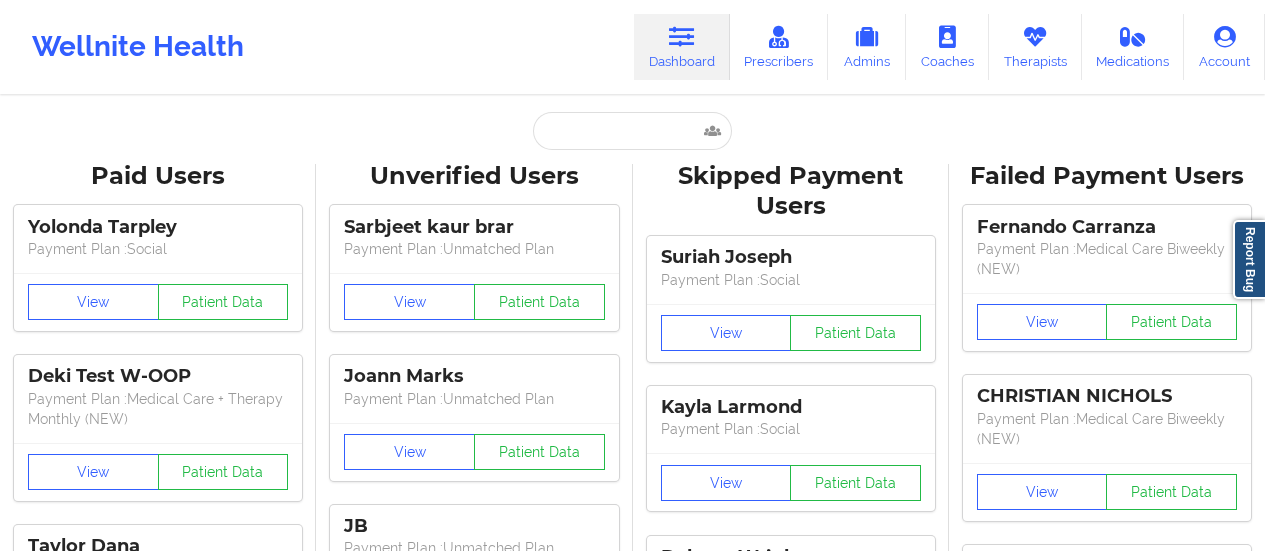 scroll, scrollTop: 0, scrollLeft: 0, axis: both 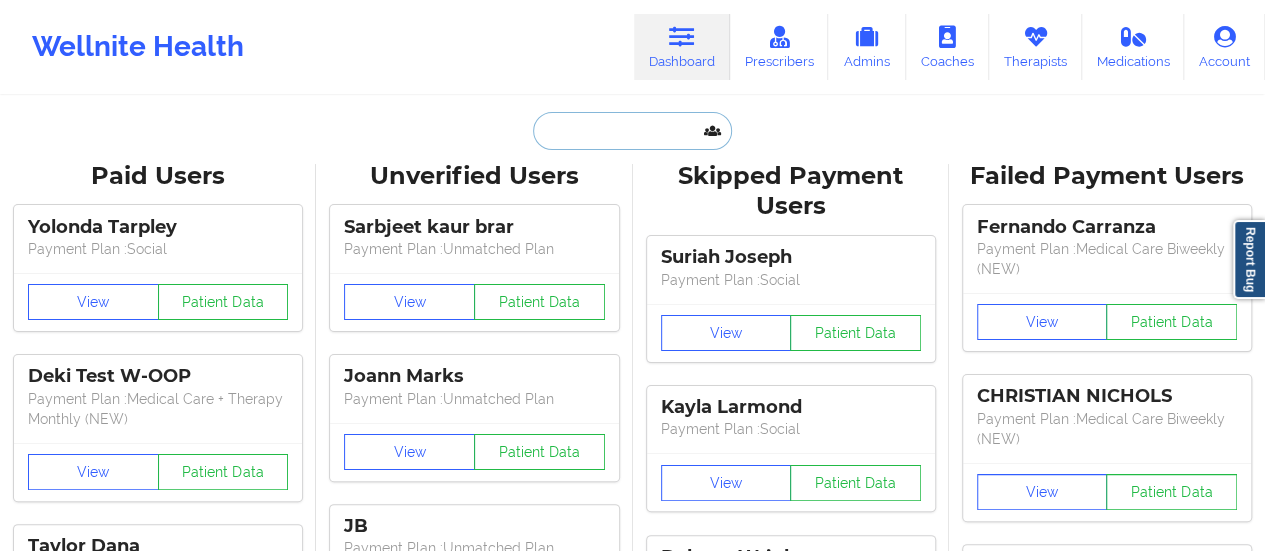click at bounding box center (632, 131) 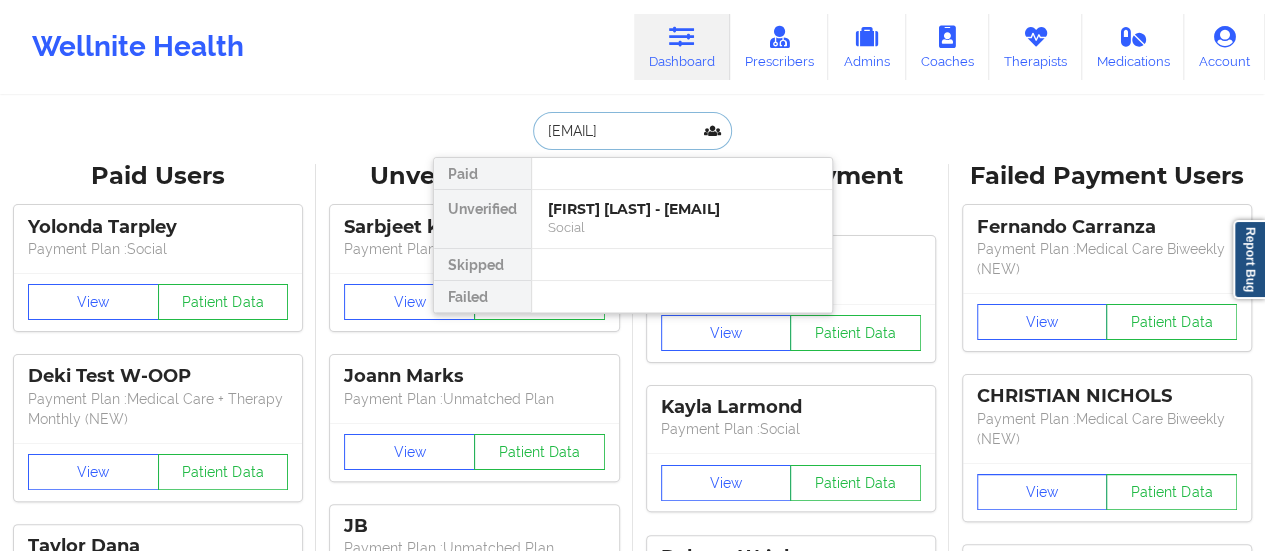 scroll, scrollTop: 0, scrollLeft: 15, axis: horizontal 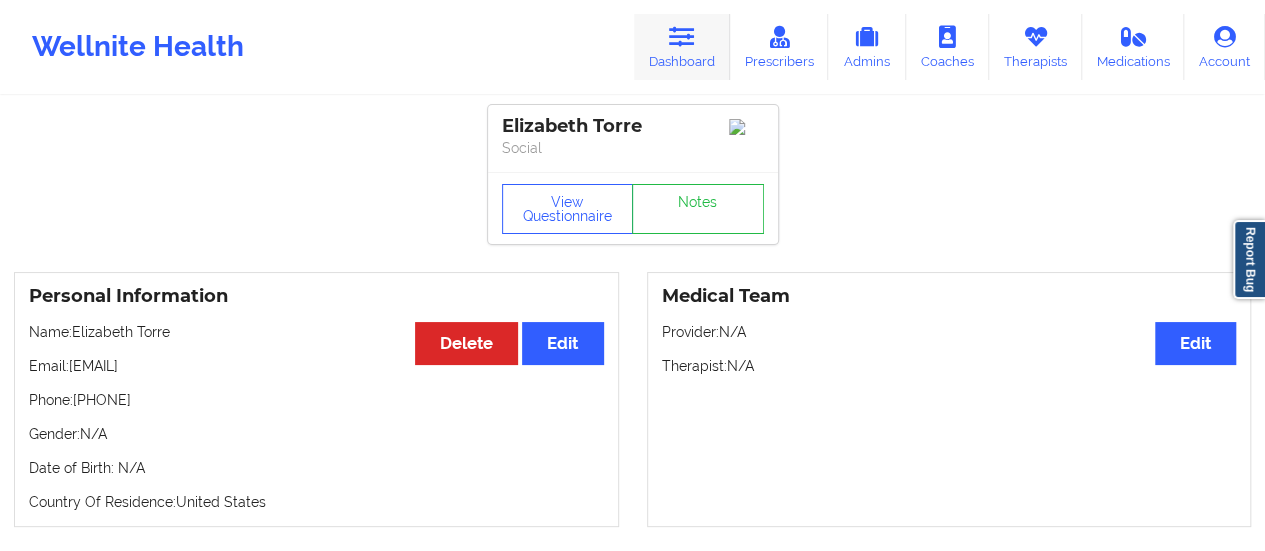click on "Dashboard" at bounding box center [682, 47] 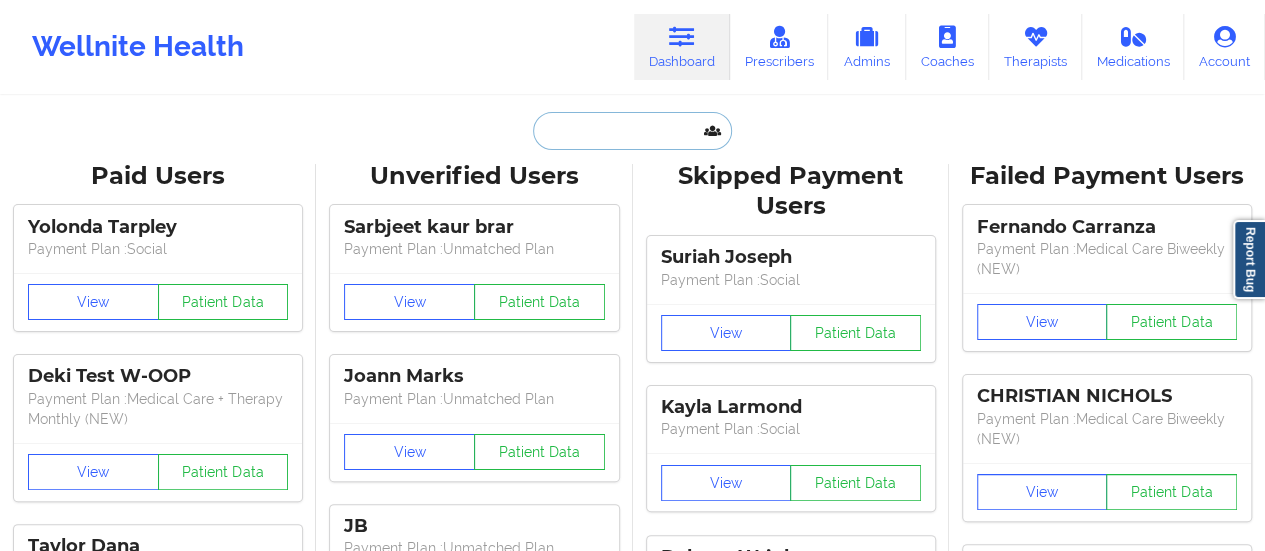 click at bounding box center [632, 131] 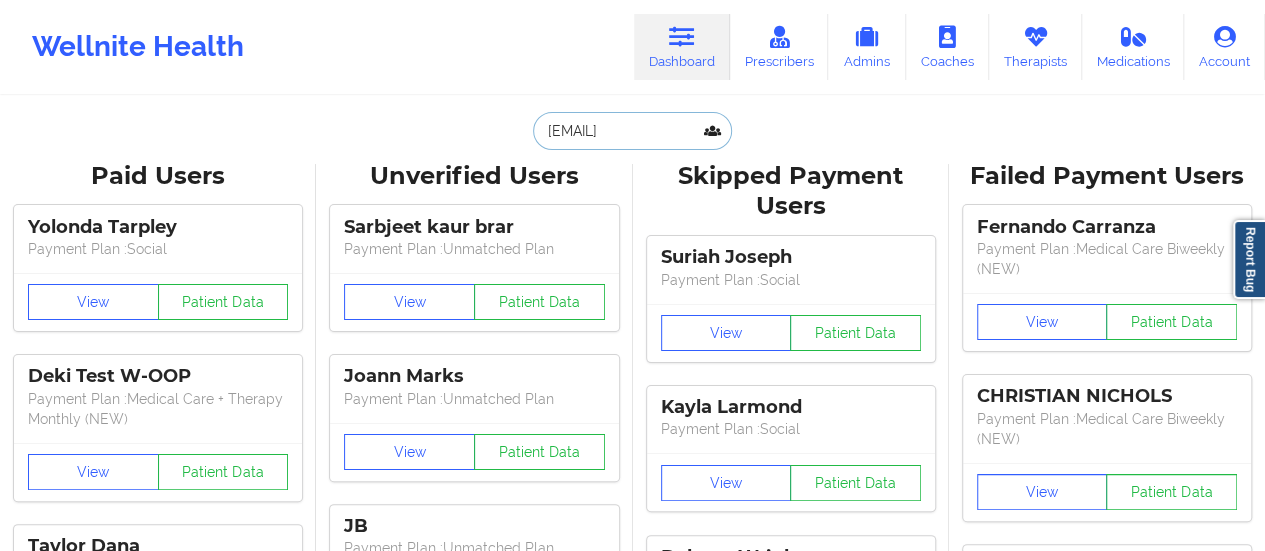 scroll, scrollTop: 0, scrollLeft: 15, axis: horizontal 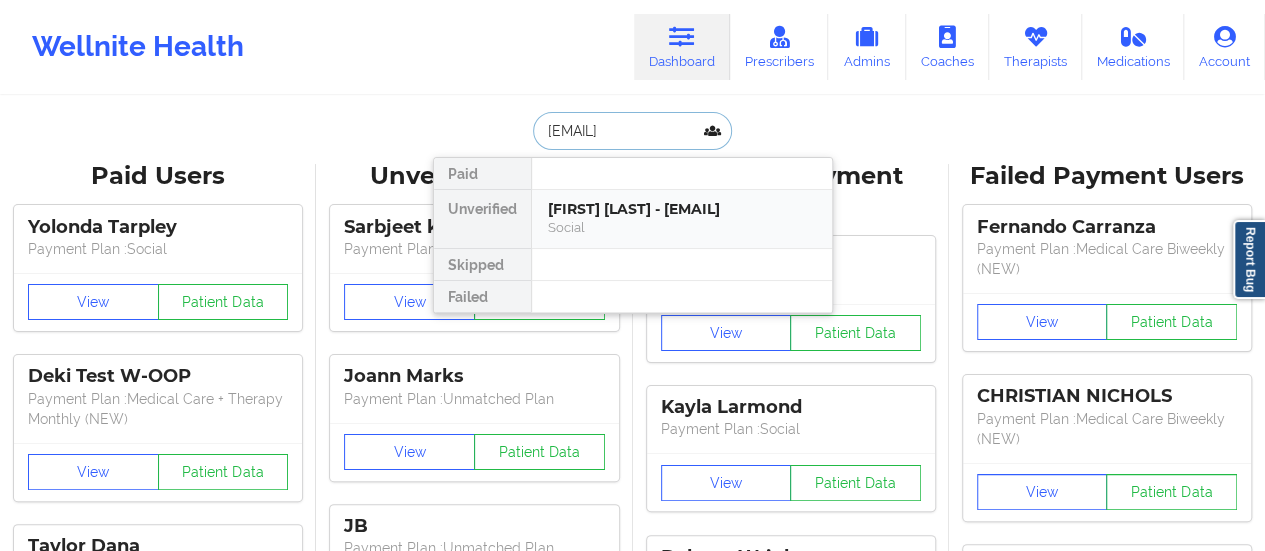 click on "[FIRST] [LAST] - [EMAIL]" at bounding box center [682, 209] 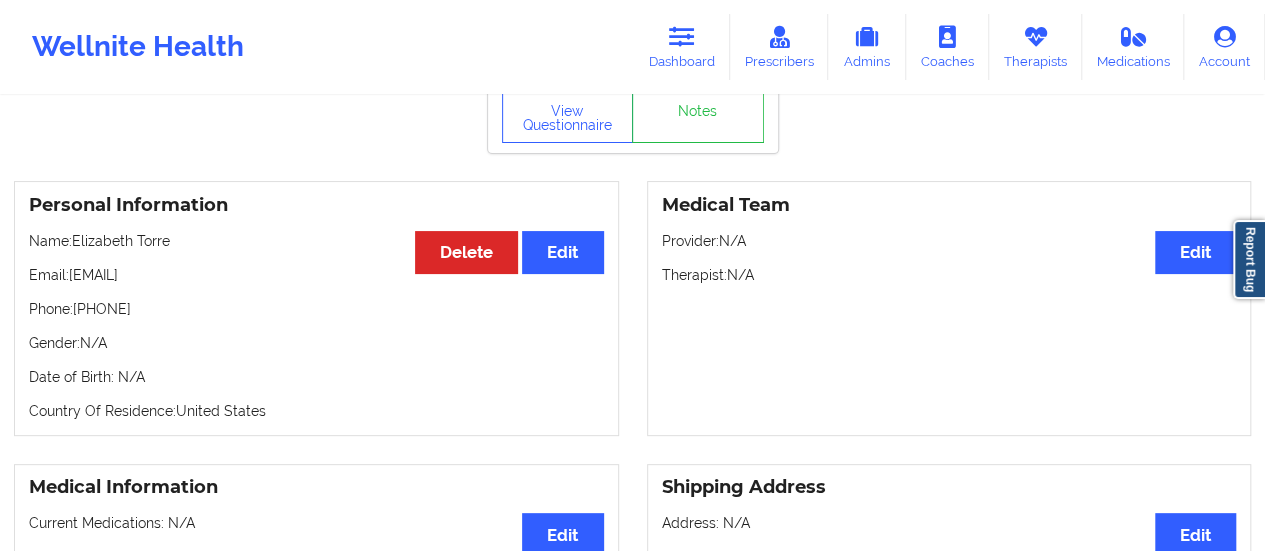 scroll, scrollTop: 0, scrollLeft: 0, axis: both 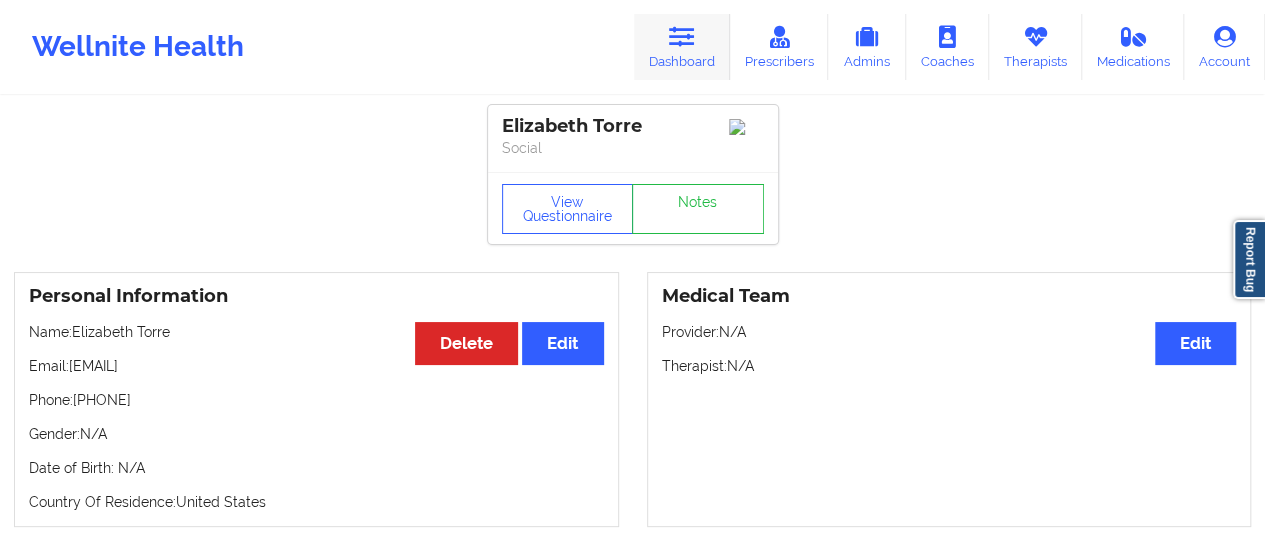 click at bounding box center [682, 37] 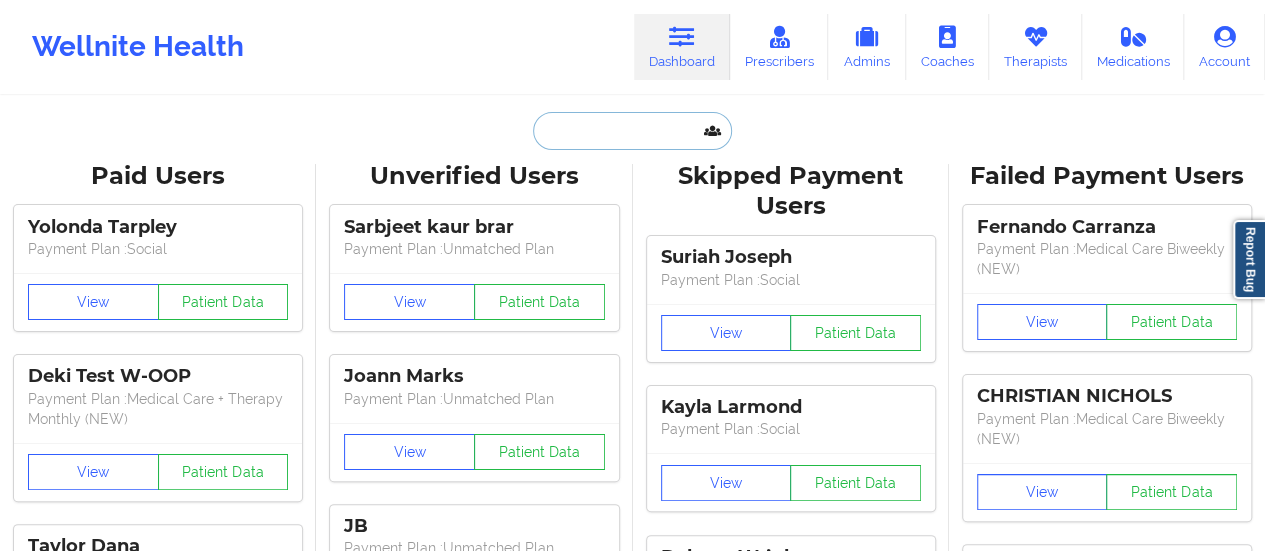 click at bounding box center [632, 131] 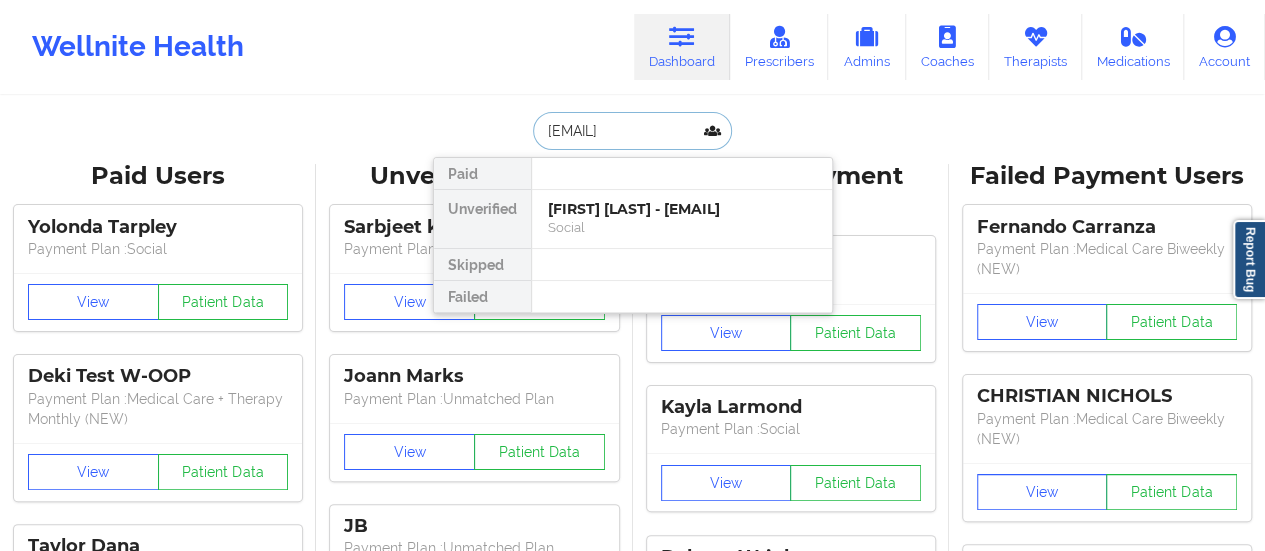 scroll, scrollTop: 0, scrollLeft: 15, axis: horizontal 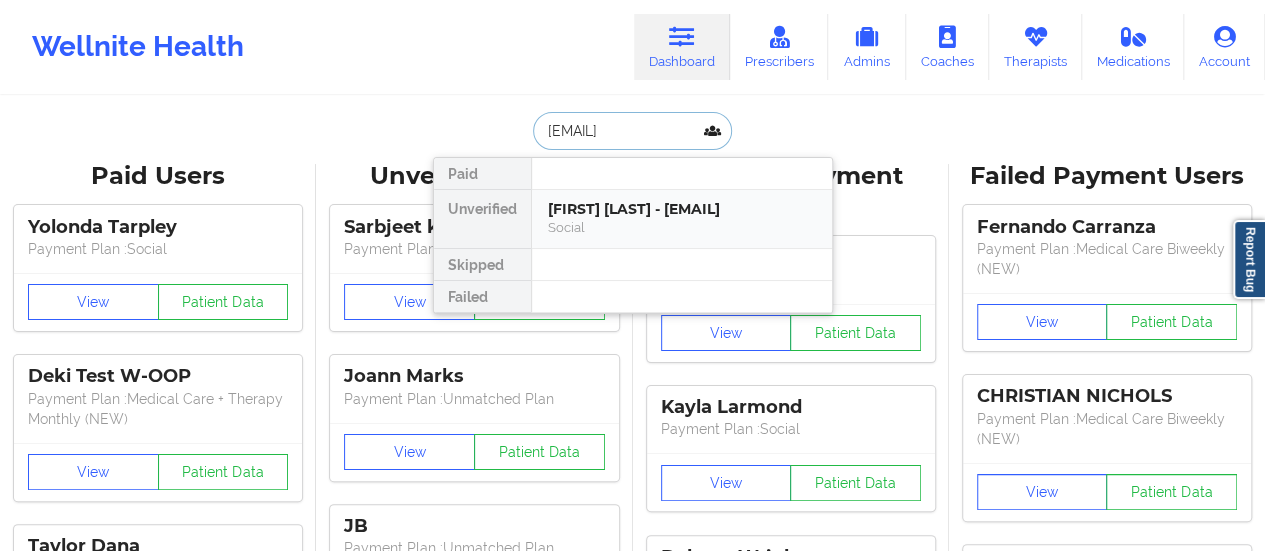 click on "[FIRST] [LAST] - [EMAIL]" at bounding box center [682, 209] 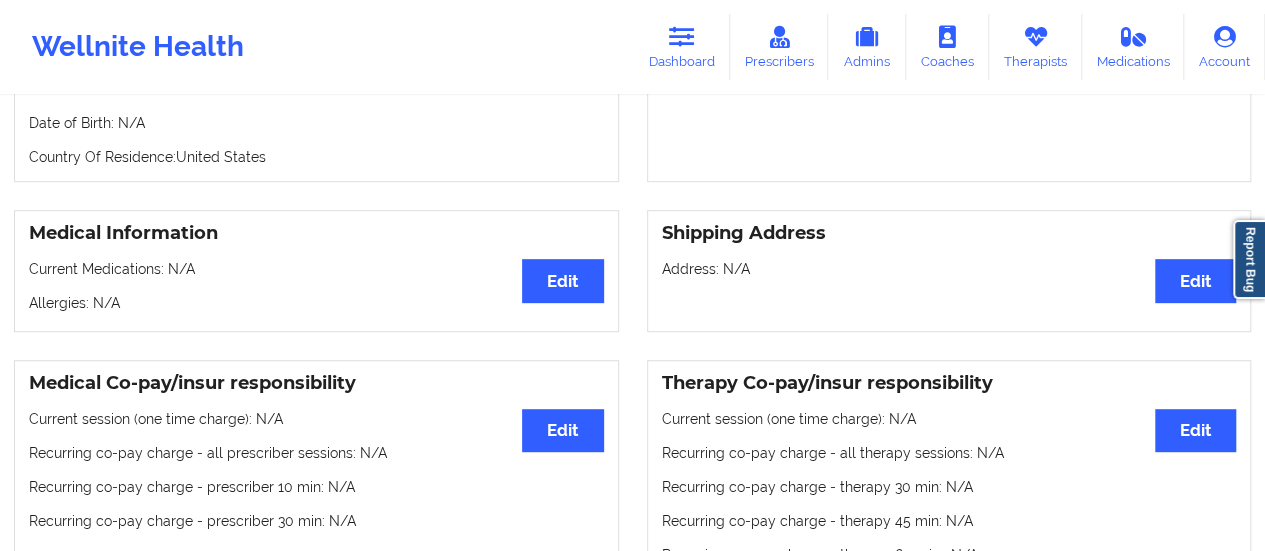 scroll, scrollTop: 305, scrollLeft: 0, axis: vertical 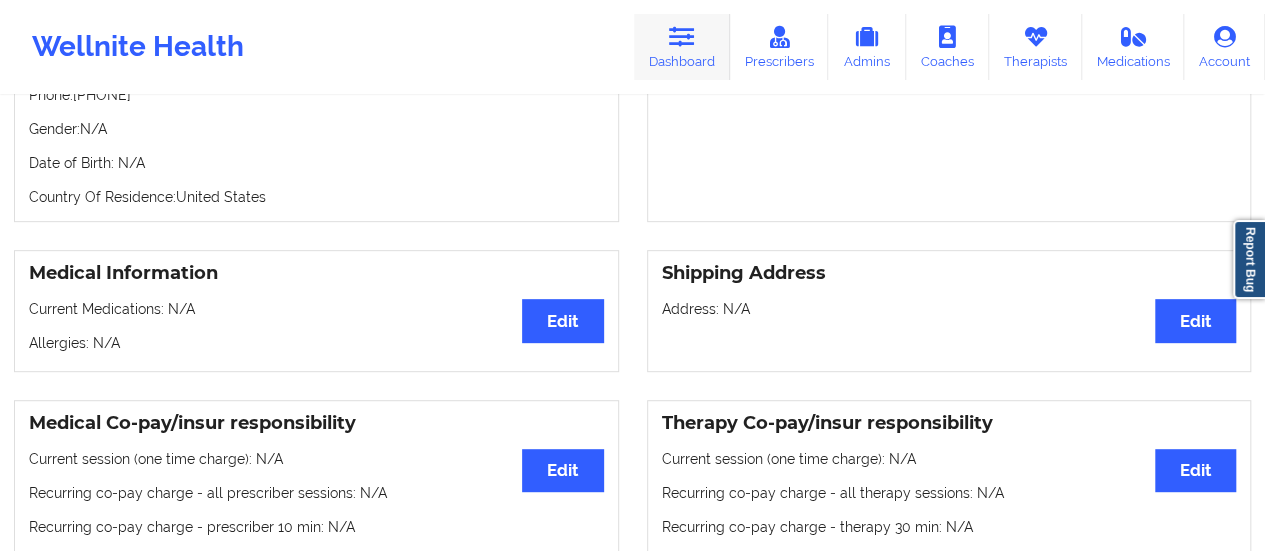 click on "Dashboard" at bounding box center [682, 47] 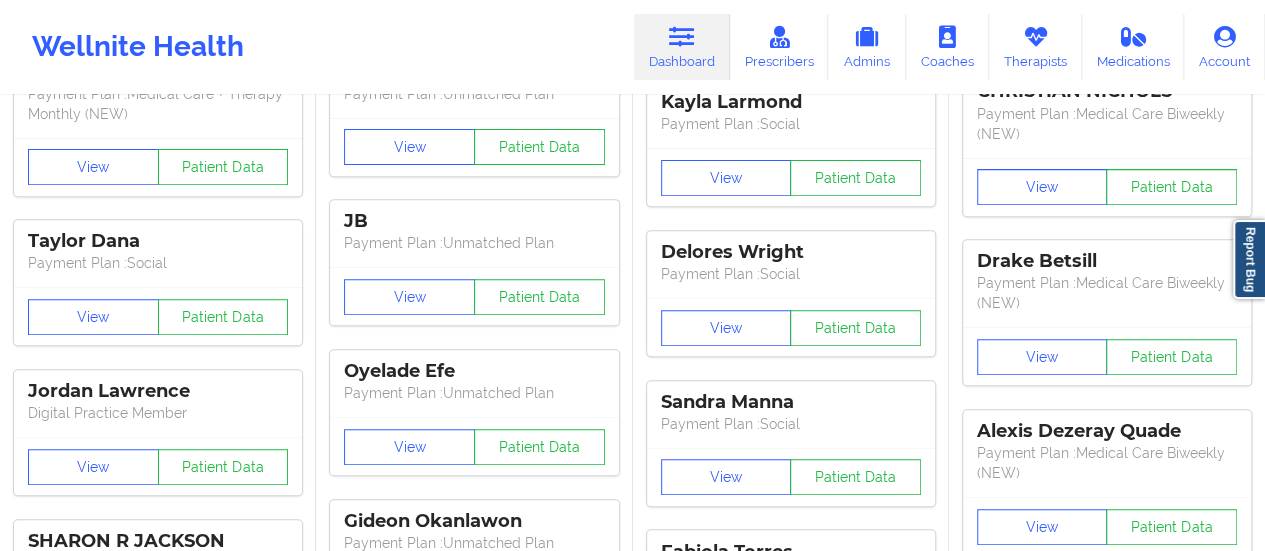 scroll, scrollTop: 0, scrollLeft: 0, axis: both 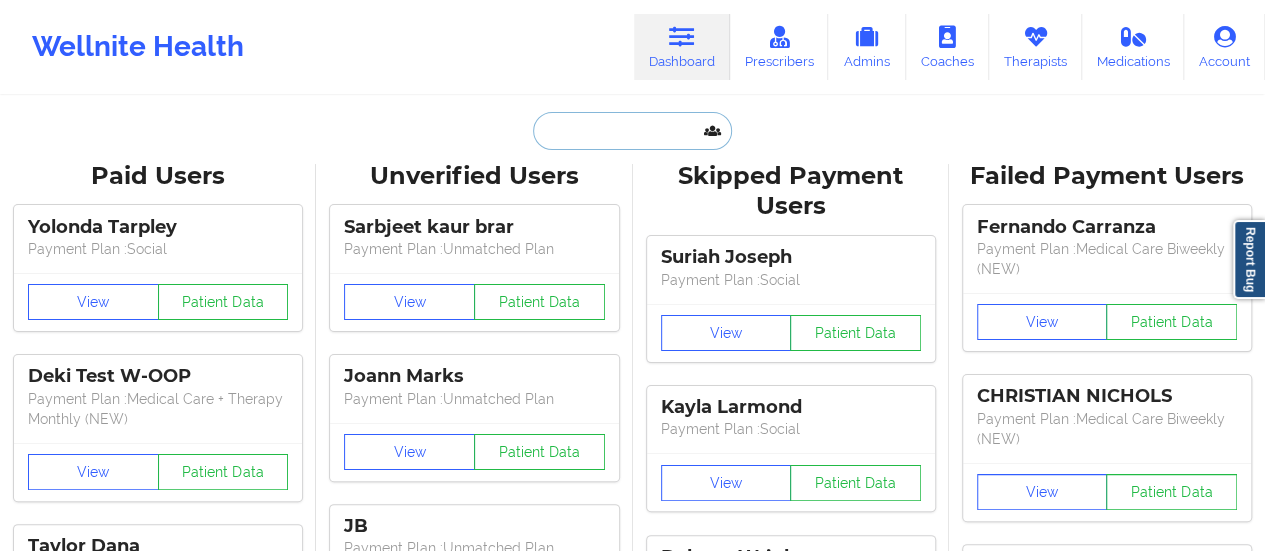 click at bounding box center (632, 131) 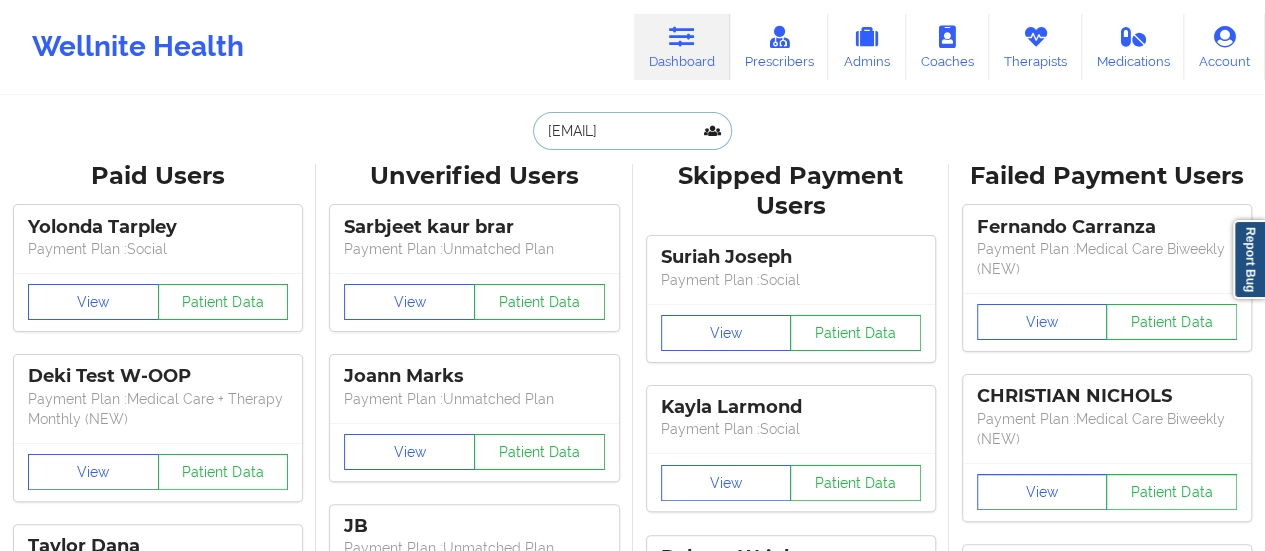 scroll, scrollTop: 0, scrollLeft: 48, axis: horizontal 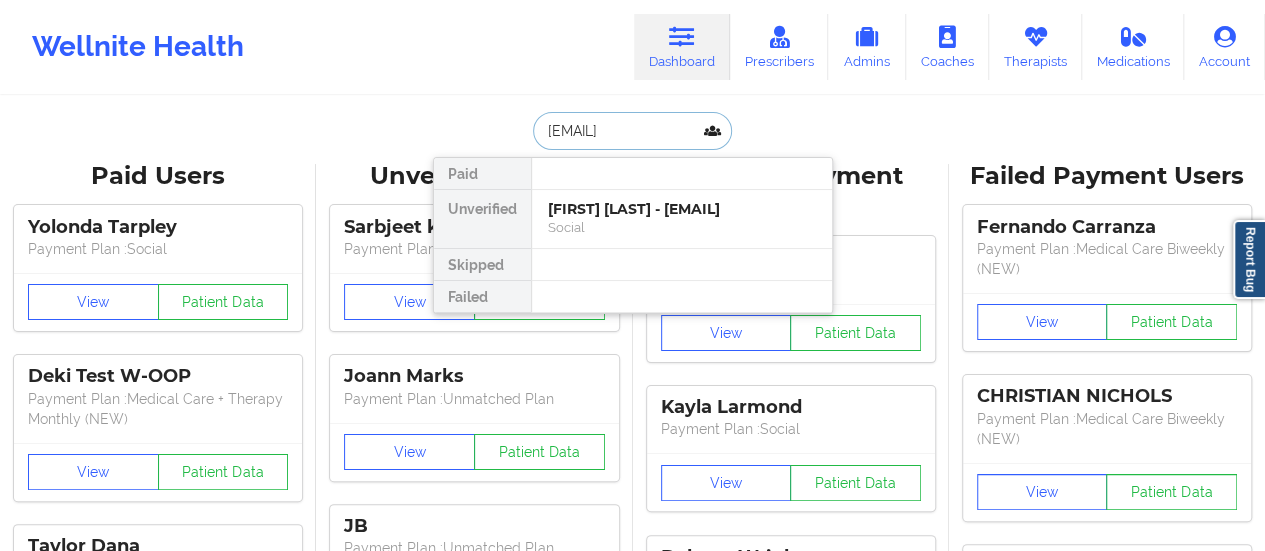 click on "[FIRST] [LAST] - [EMAIL]" at bounding box center (682, 209) 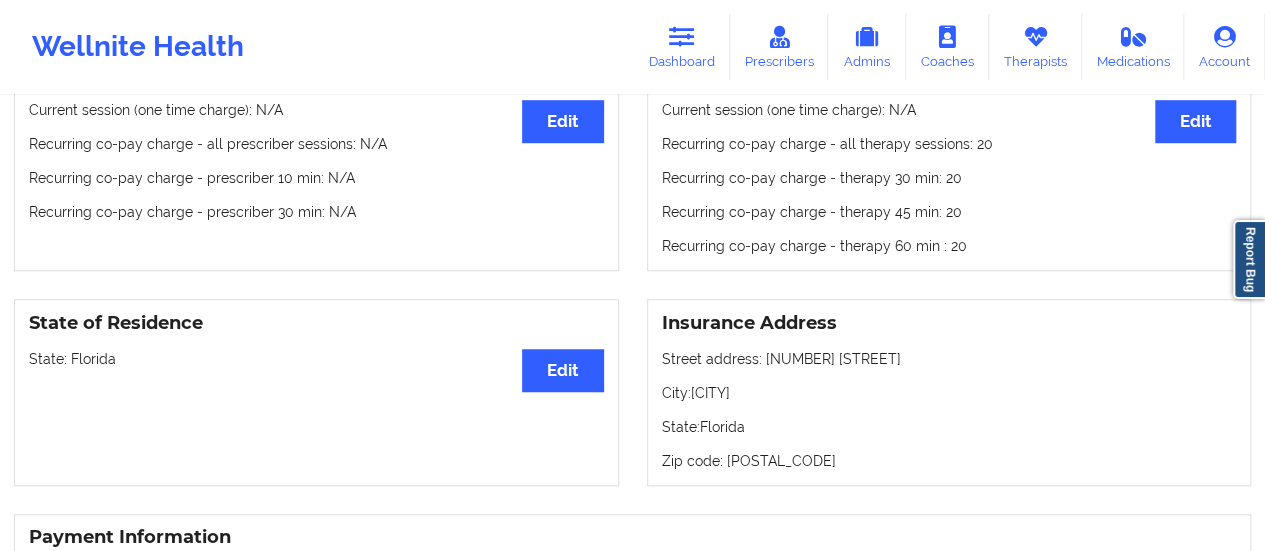 scroll, scrollTop: 662, scrollLeft: 0, axis: vertical 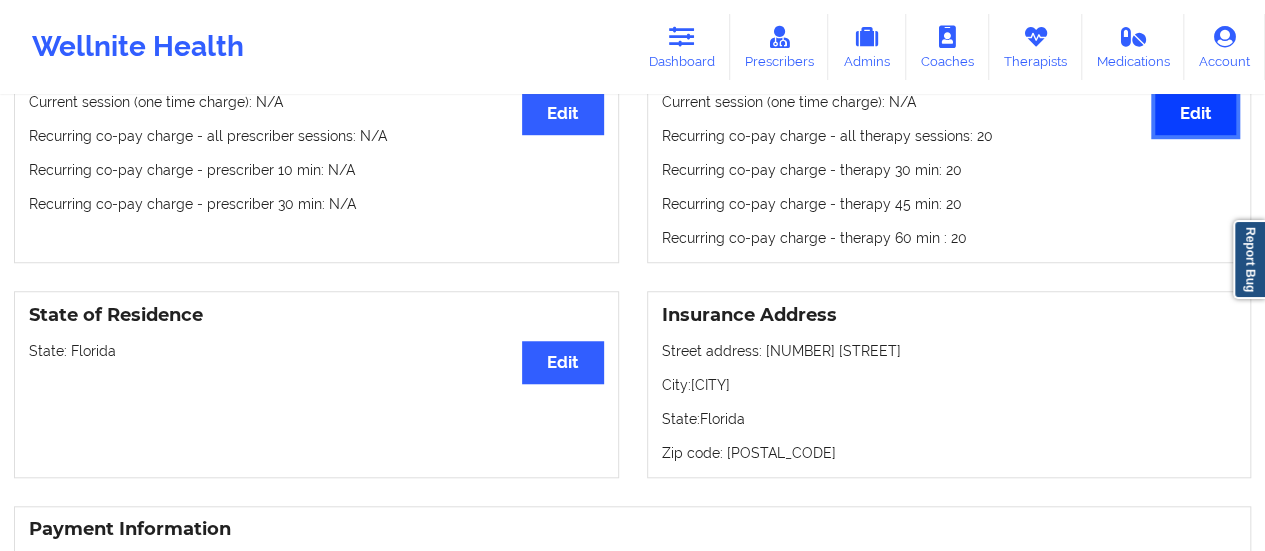 click on "Edit" at bounding box center [1195, 113] 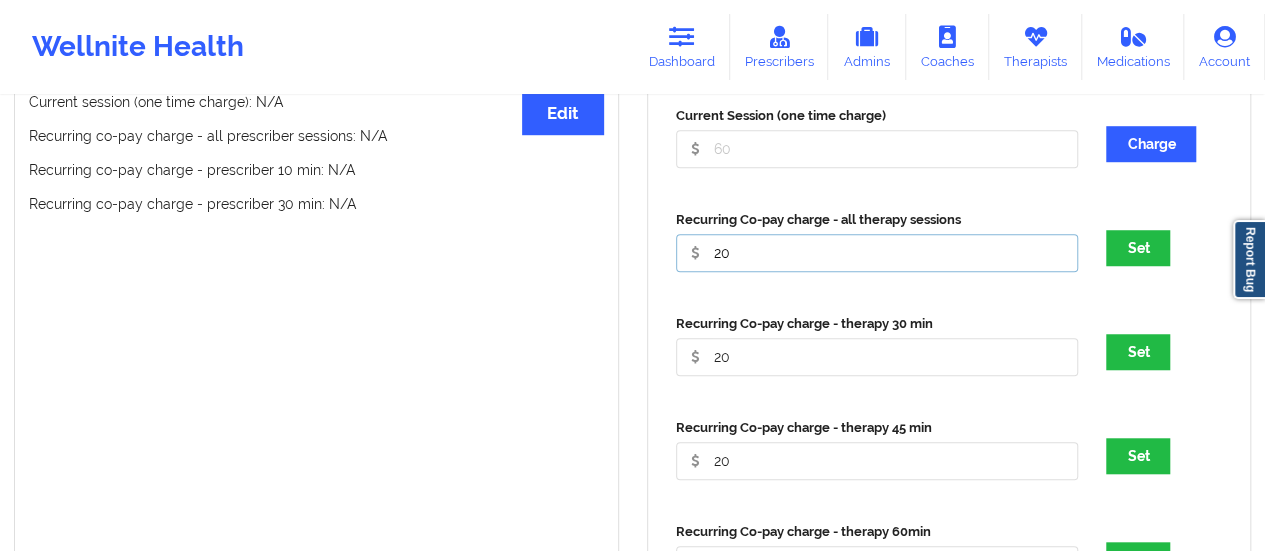 click on "20" at bounding box center (877, 149) 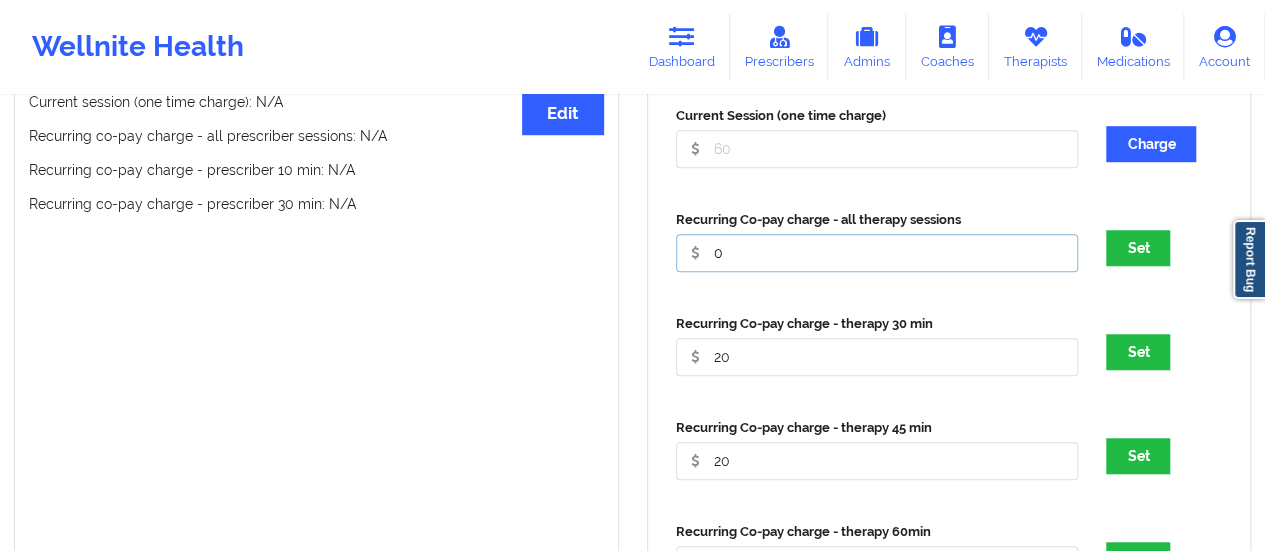 scroll, scrollTop: 852, scrollLeft: 0, axis: vertical 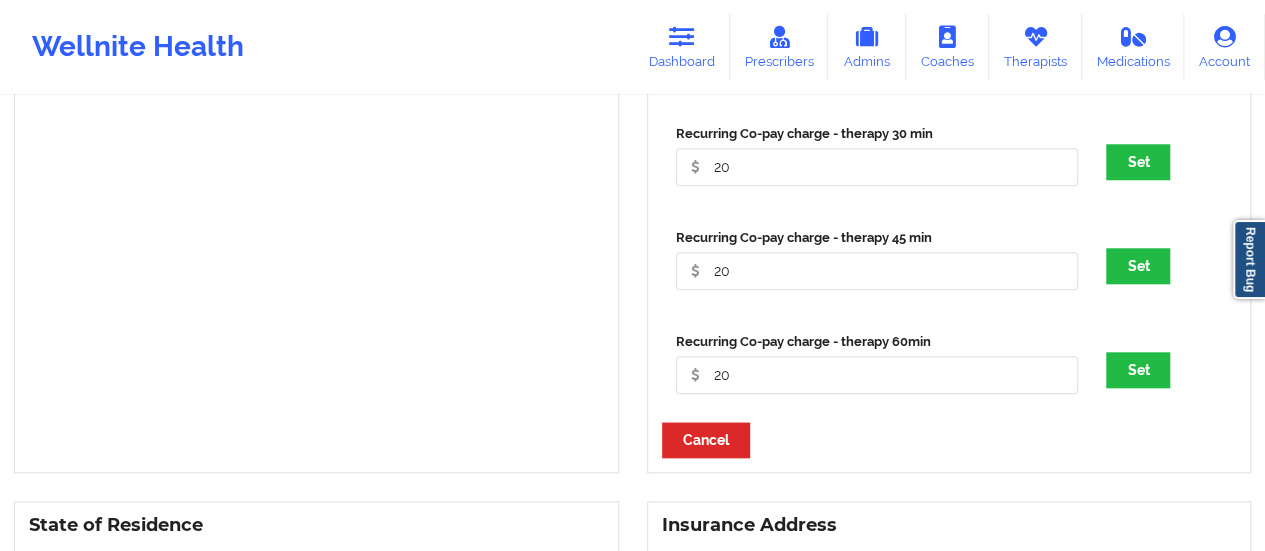 type on "0" 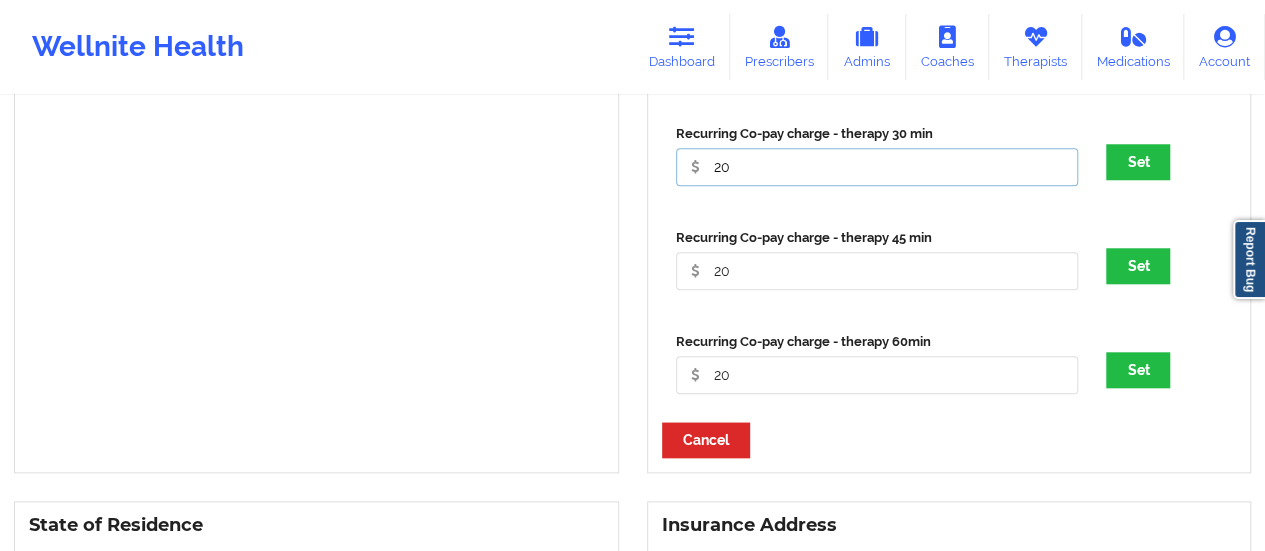 click on "20" at bounding box center (877, -41) 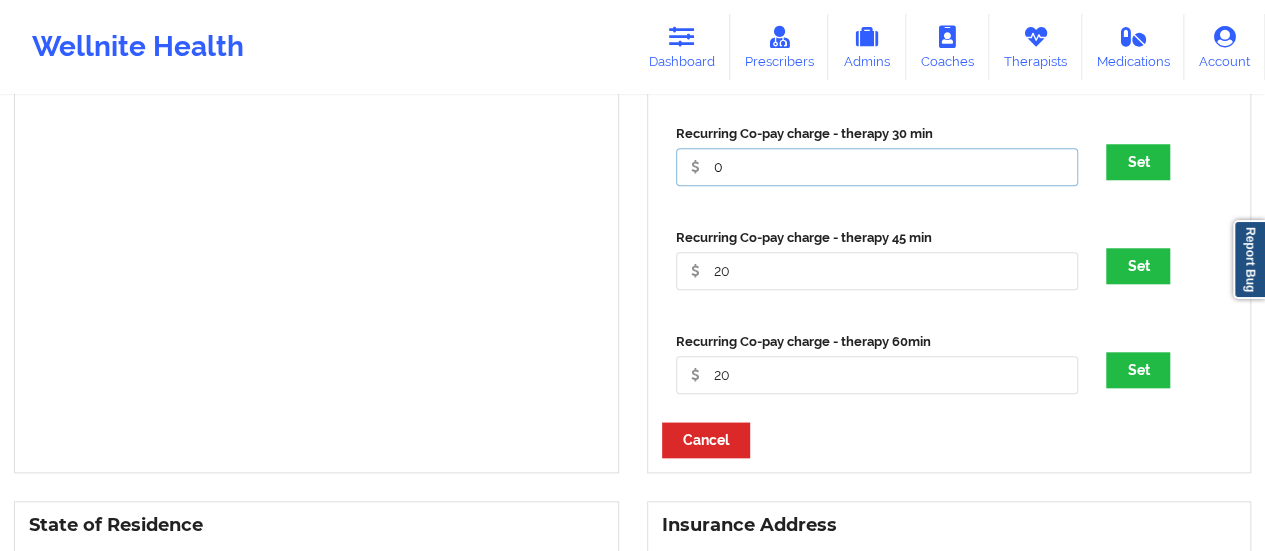 type on "0" 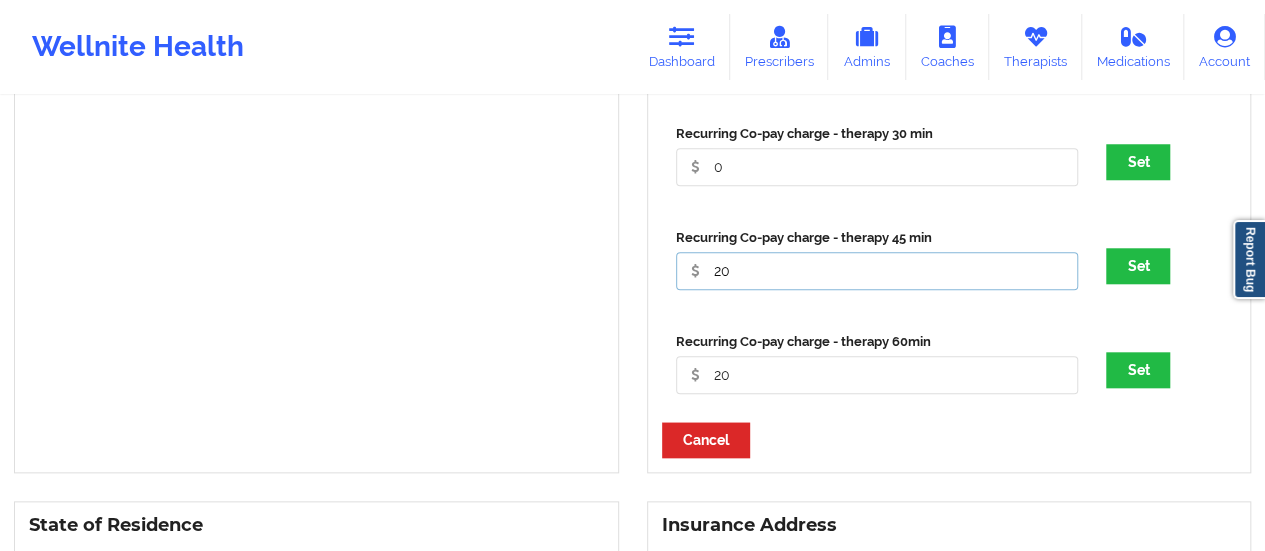 click on "20" at bounding box center [877, -41] 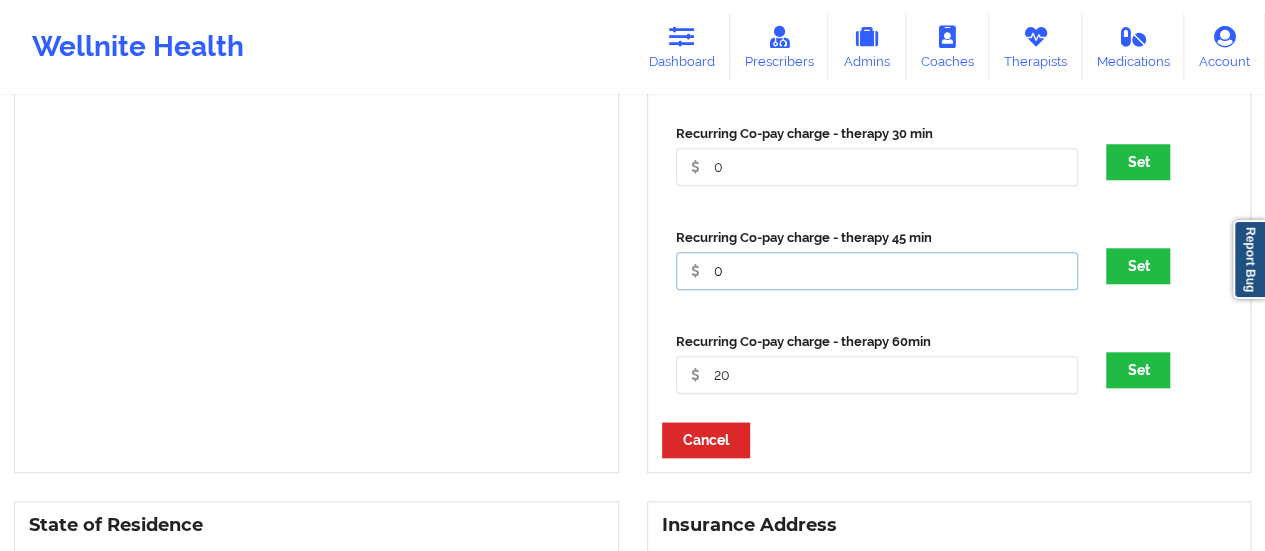 type on "0" 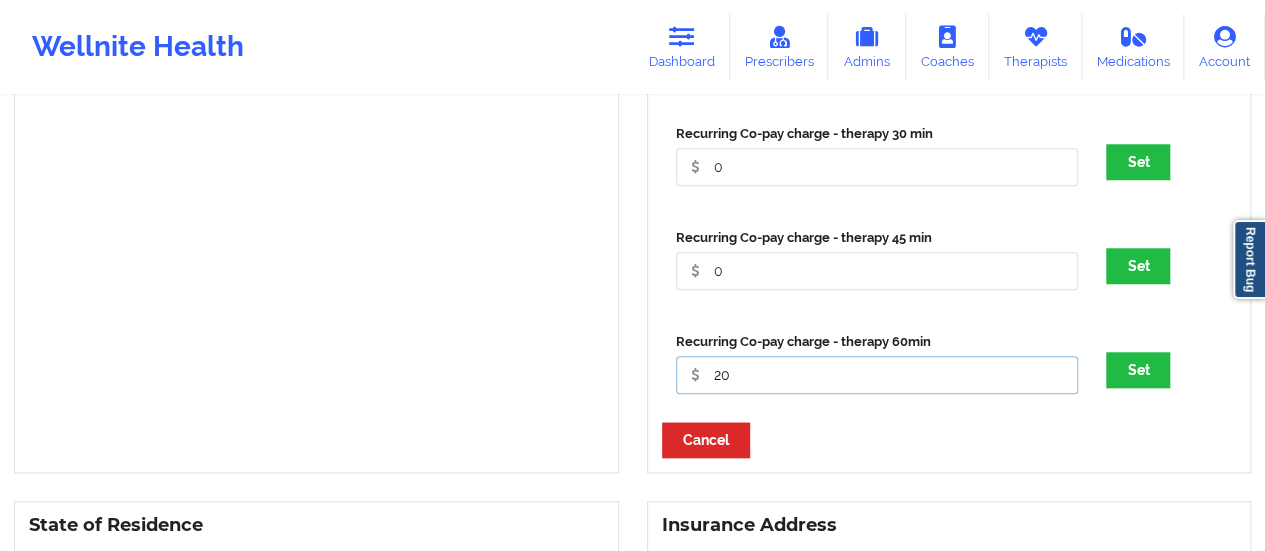 click on "20" at bounding box center [877, -41] 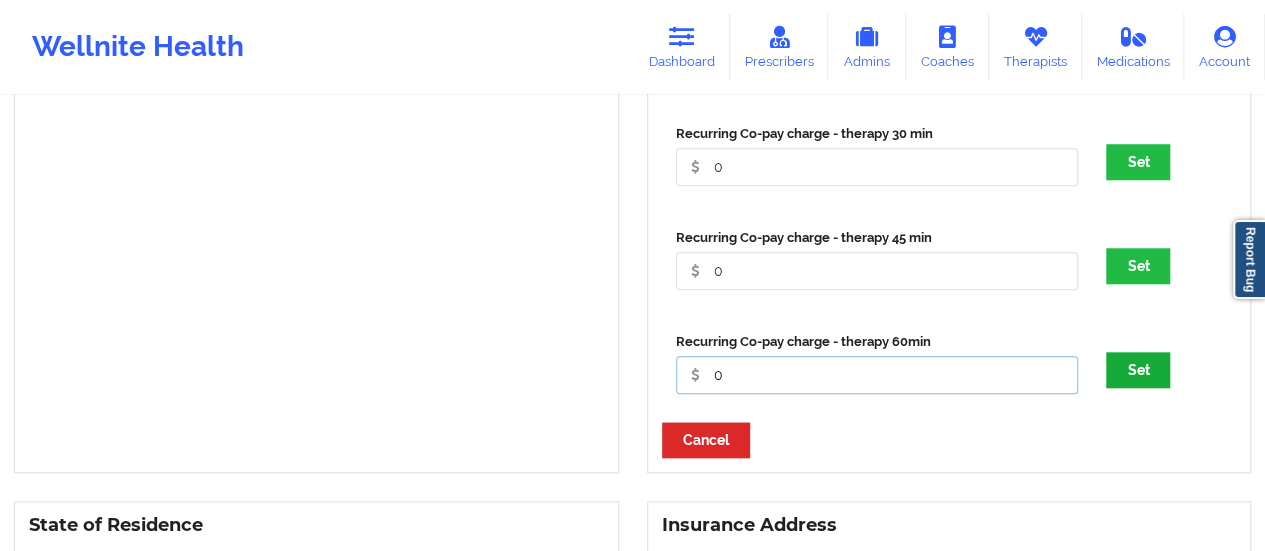 type on "0" 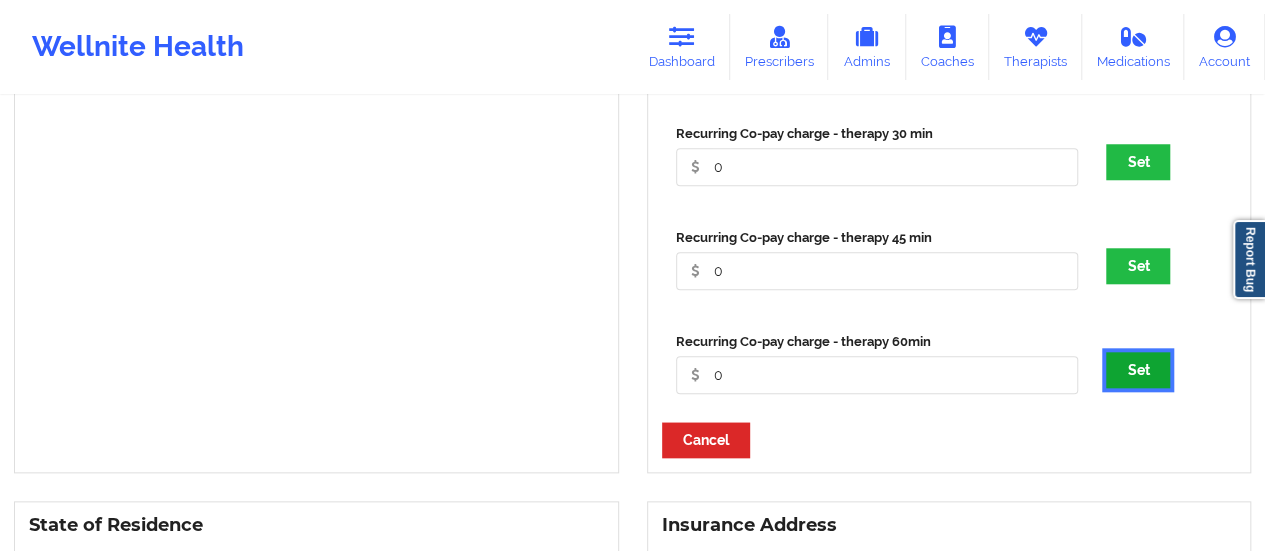 click on "Set" at bounding box center [1138, 370] 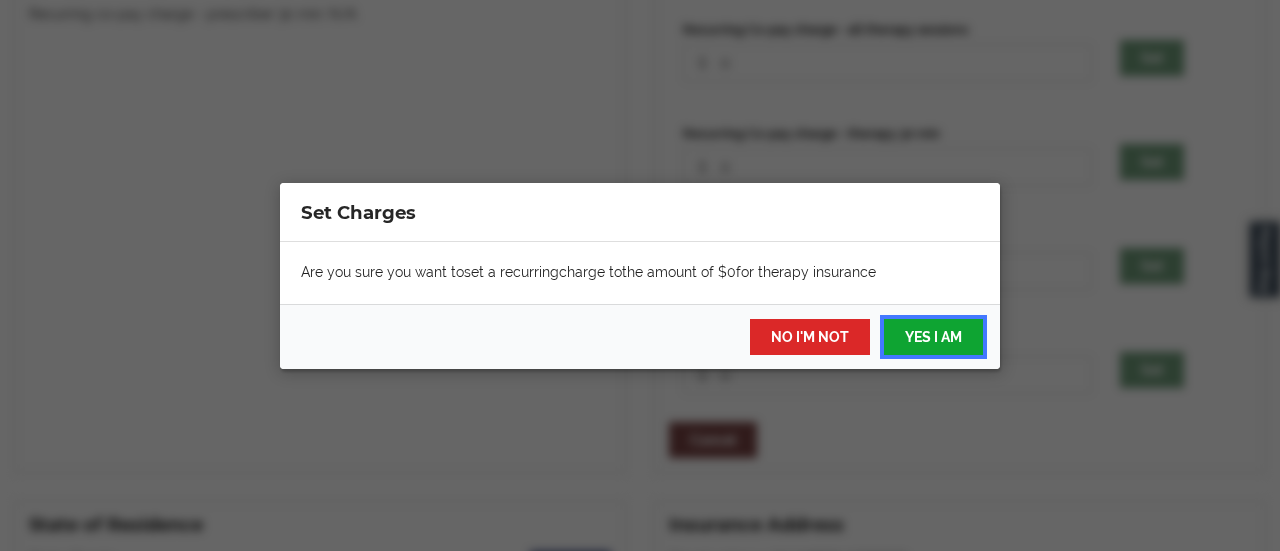 click on "YES I AM" at bounding box center [933, 337] 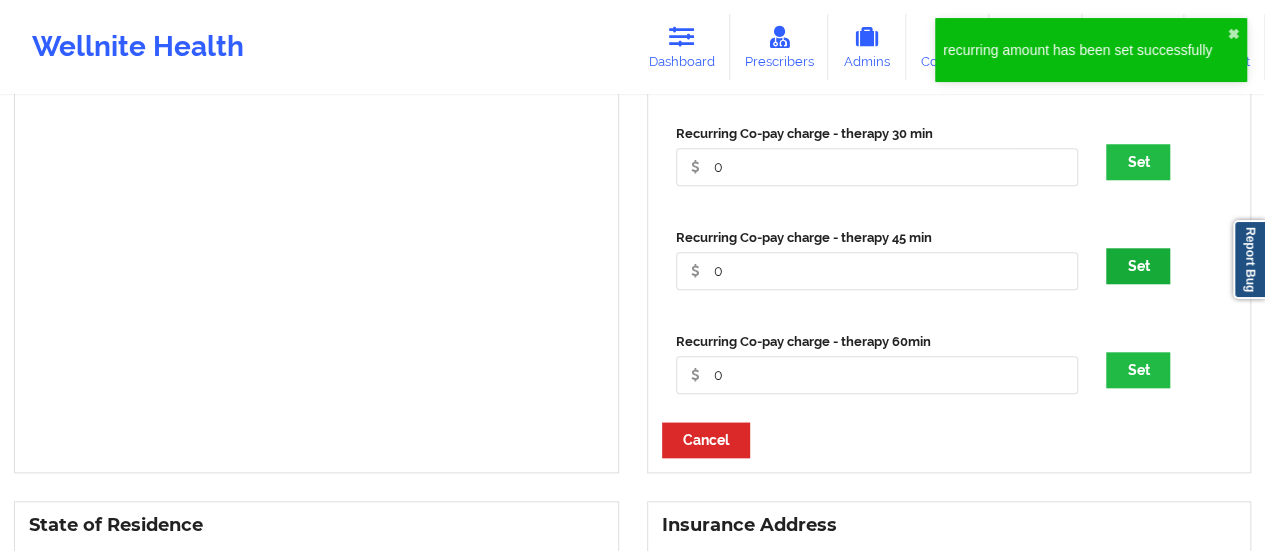 drag, startPoint x: 1174, startPoint y: 269, endPoint x: 1156, endPoint y: 273, distance: 18.439089 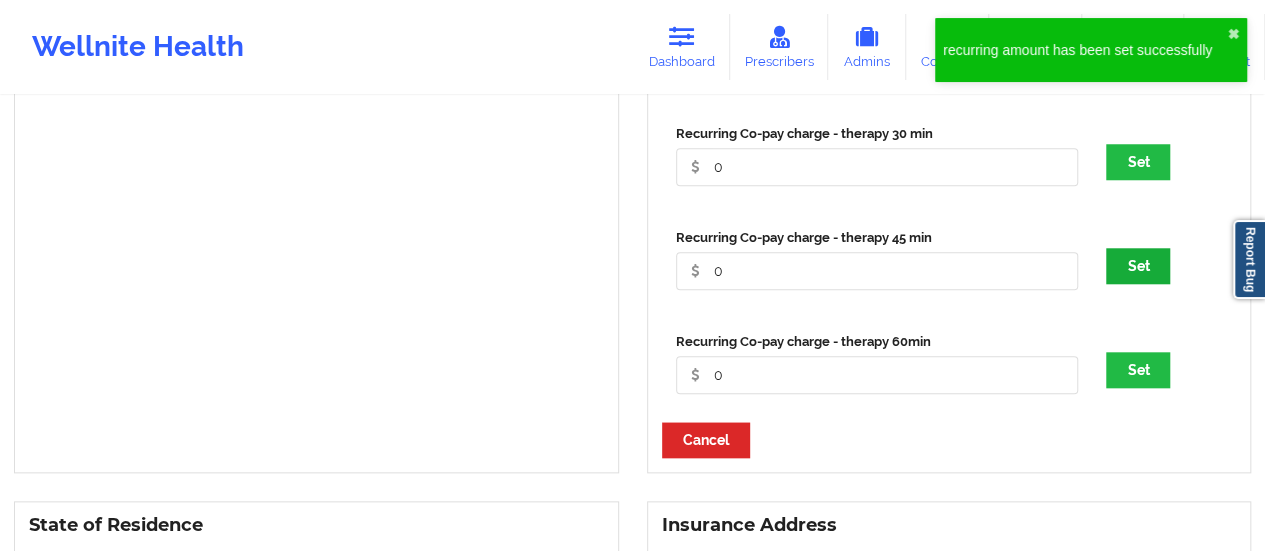 click on "Set" at bounding box center [1164, 266] 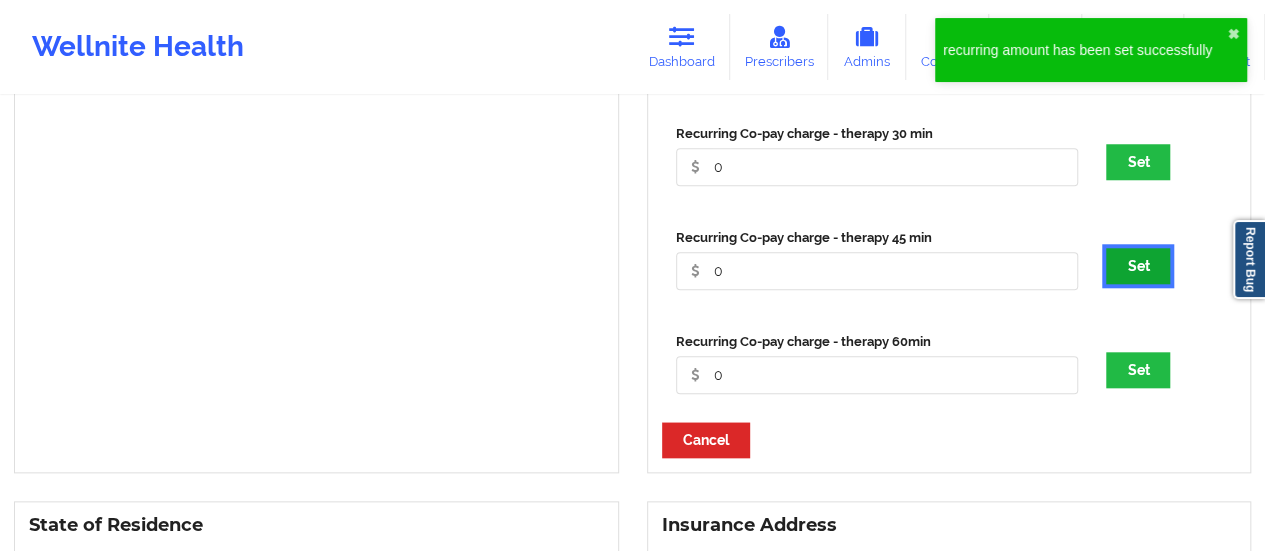 click on "Set" at bounding box center [1138, 266] 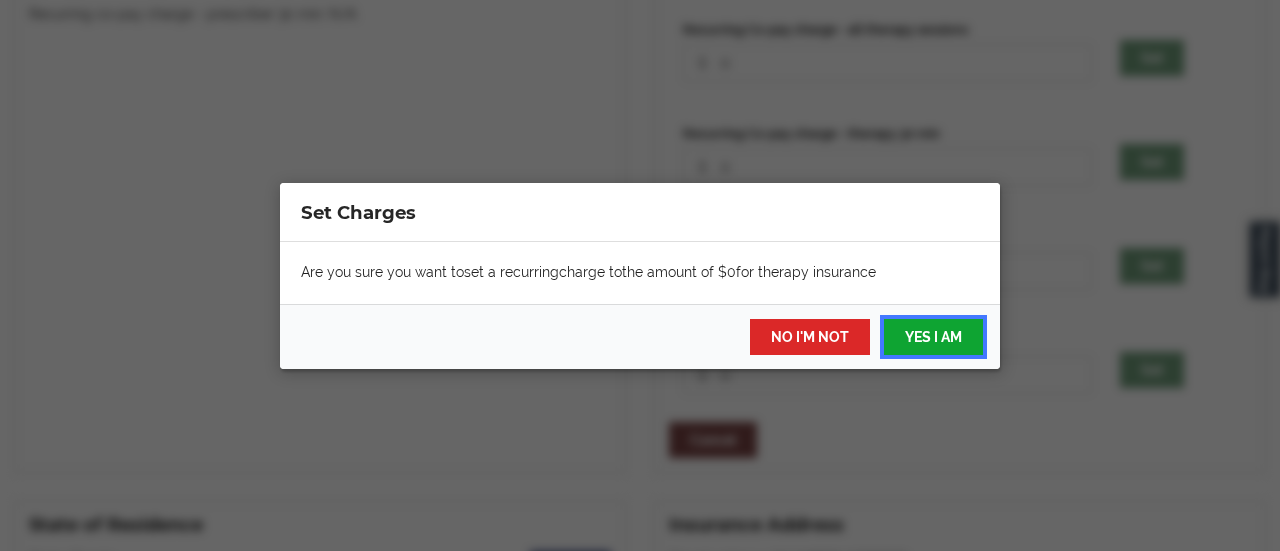 click on "YES I AM" at bounding box center (933, 337) 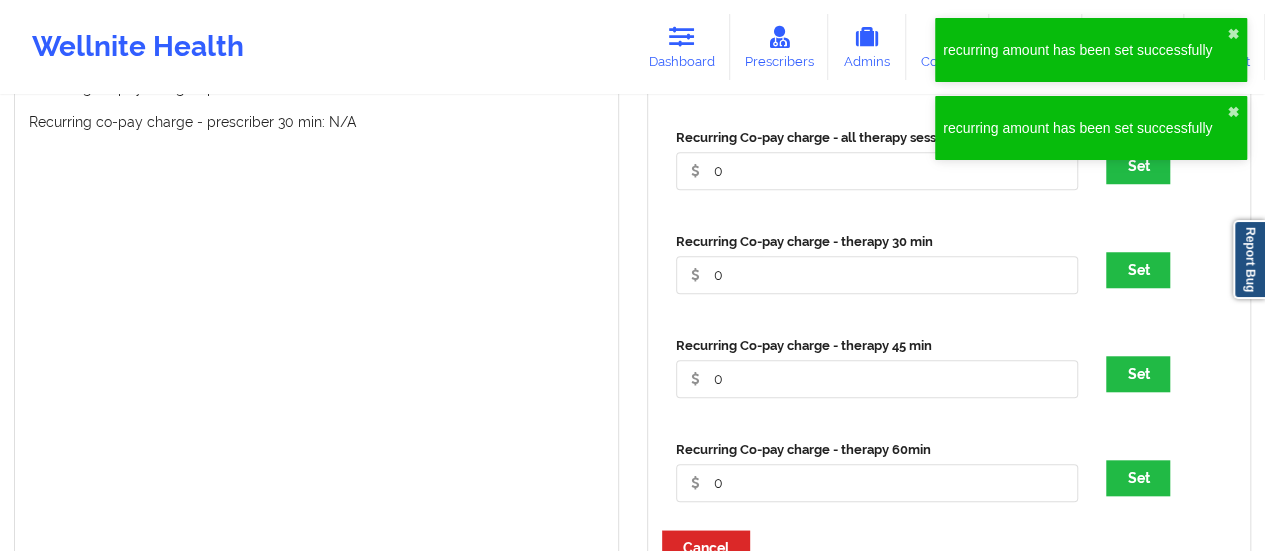 scroll, scrollTop: 743, scrollLeft: 0, axis: vertical 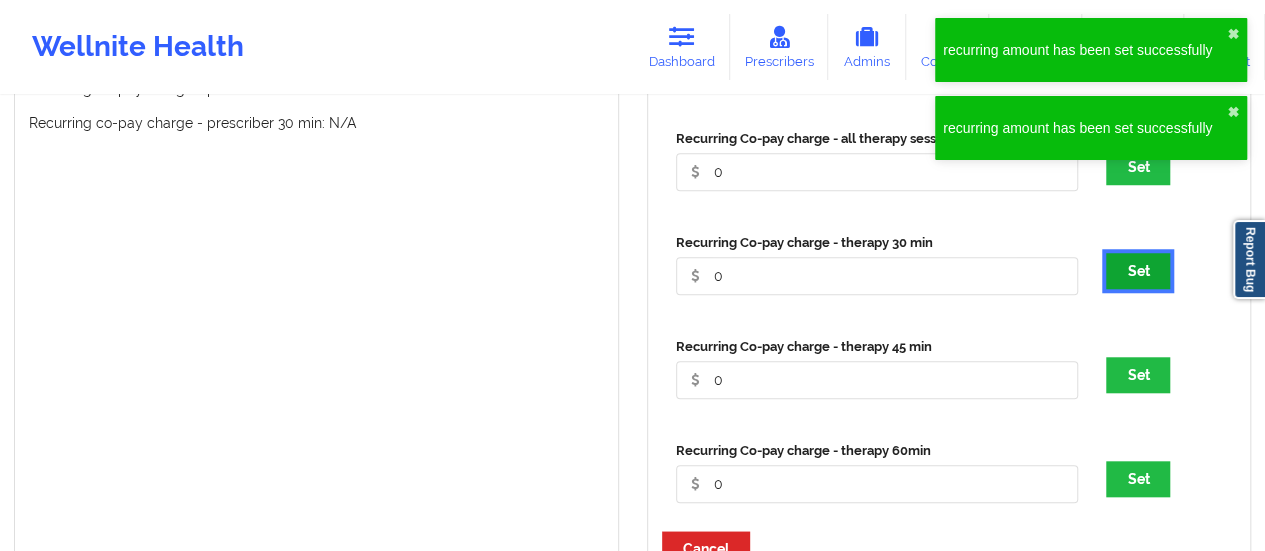 click on "Set" at bounding box center (1138, 271) 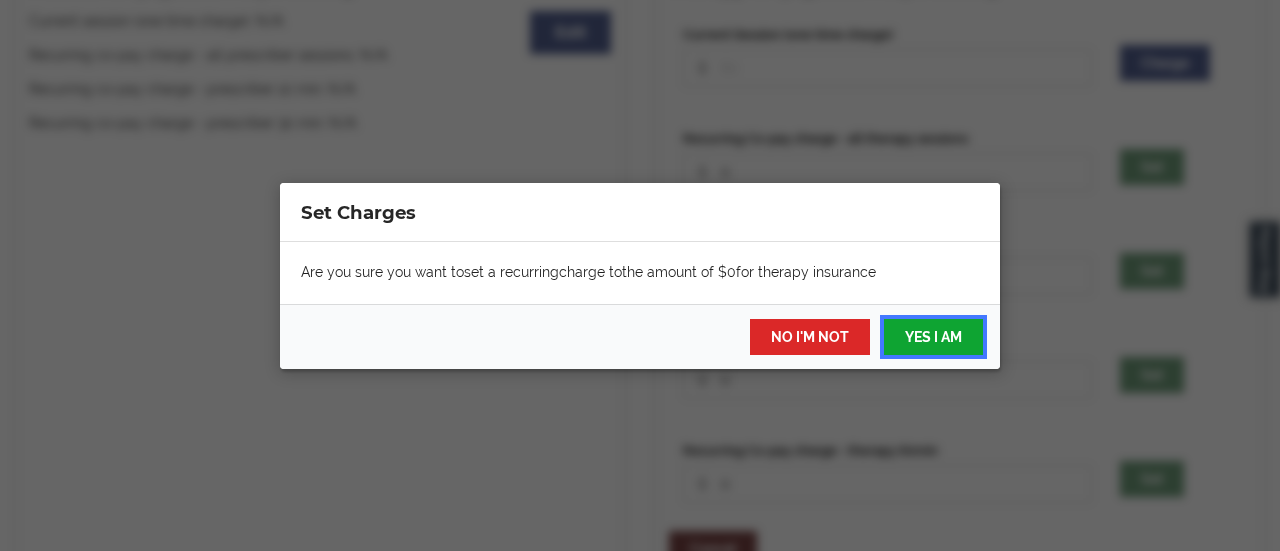 click on "YES I AM" at bounding box center (933, 337) 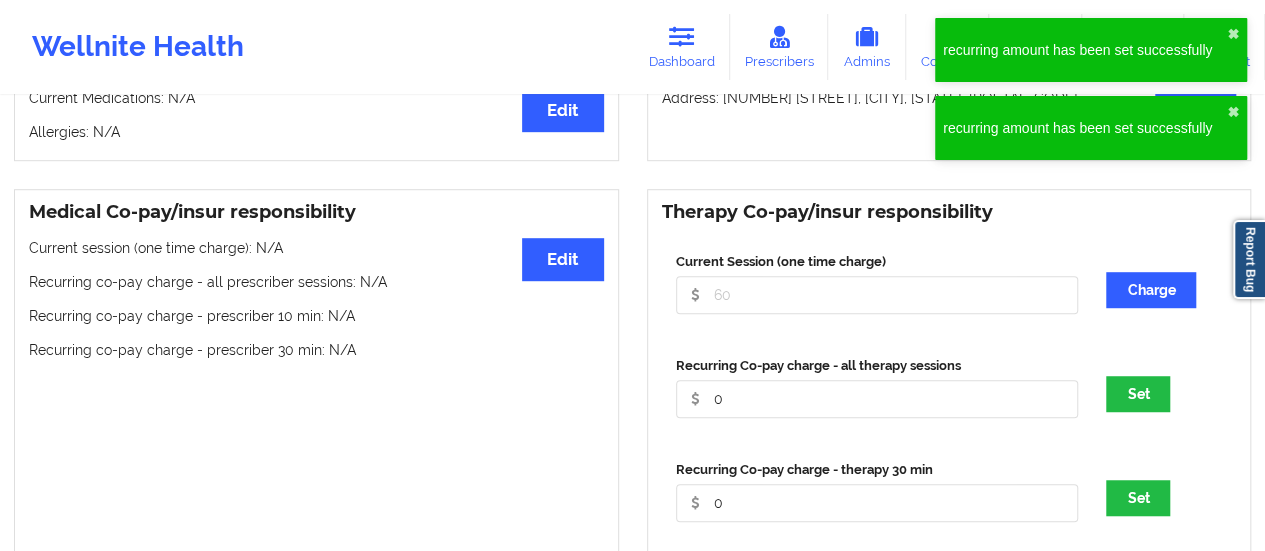 scroll, scrollTop: 515, scrollLeft: 0, axis: vertical 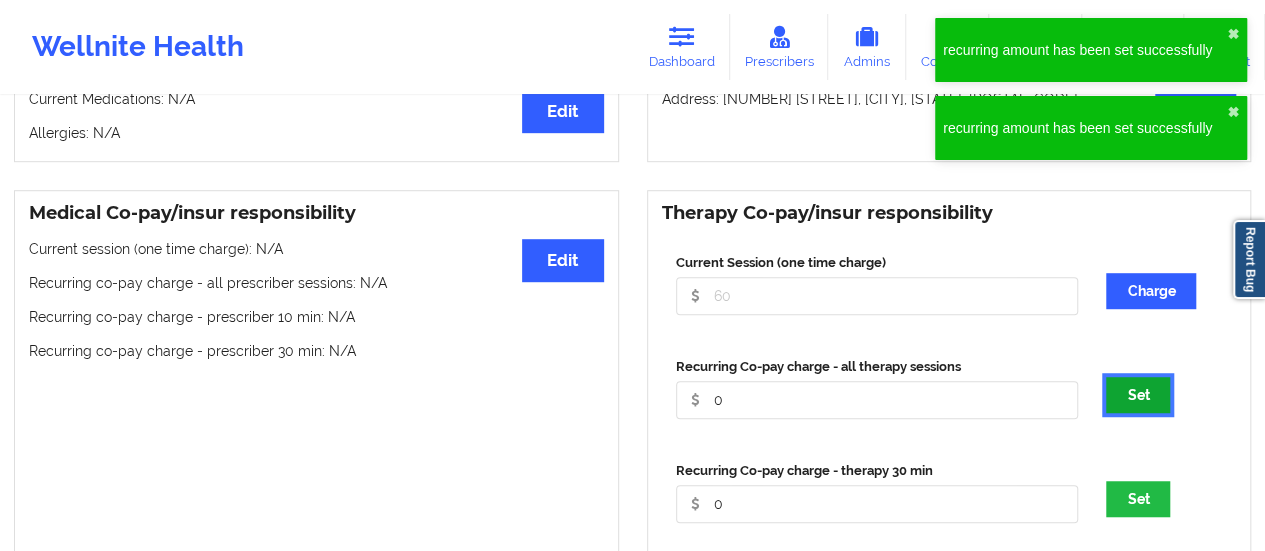 click on "Set" at bounding box center (1138, 395) 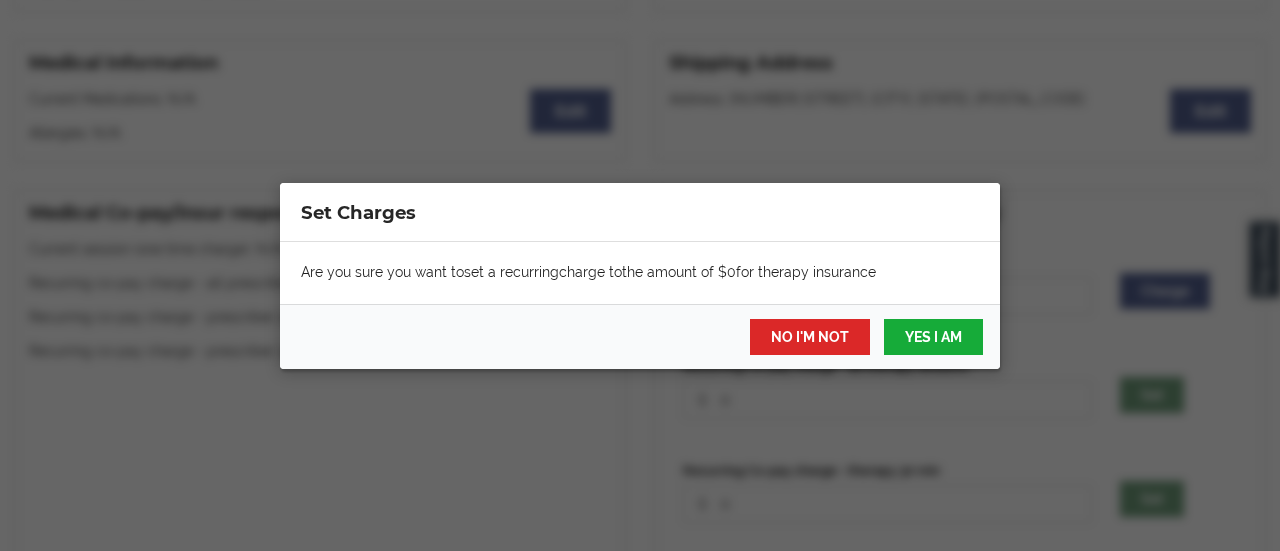 drag, startPoint x: 950, startPoint y: 313, endPoint x: 934, endPoint y: 349, distance: 39.39543 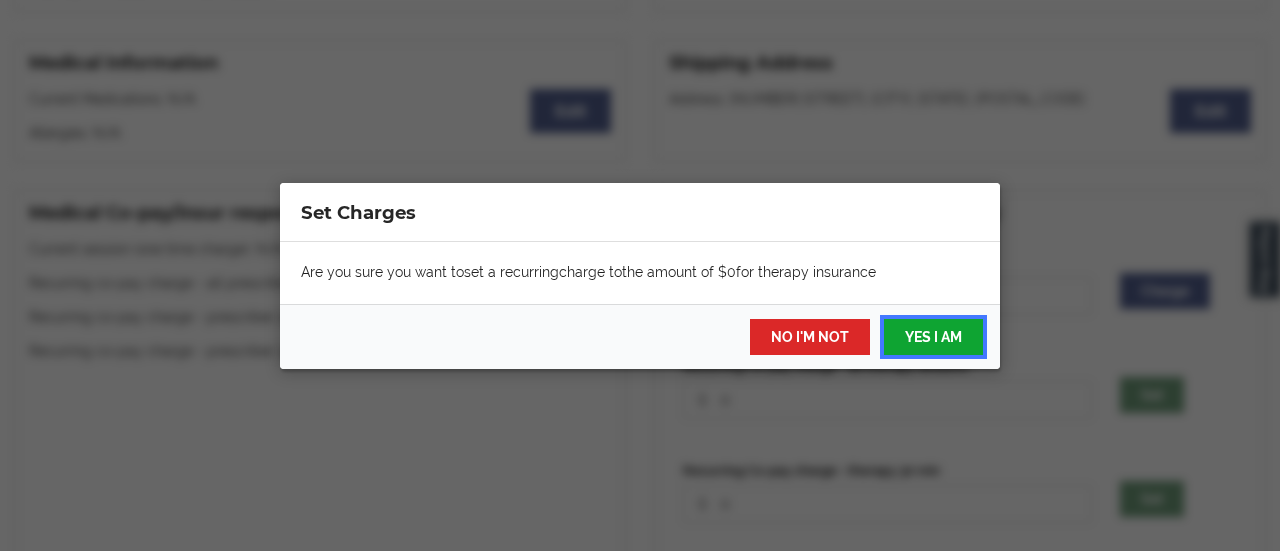 click on "YES I AM" at bounding box center [933, 337] 